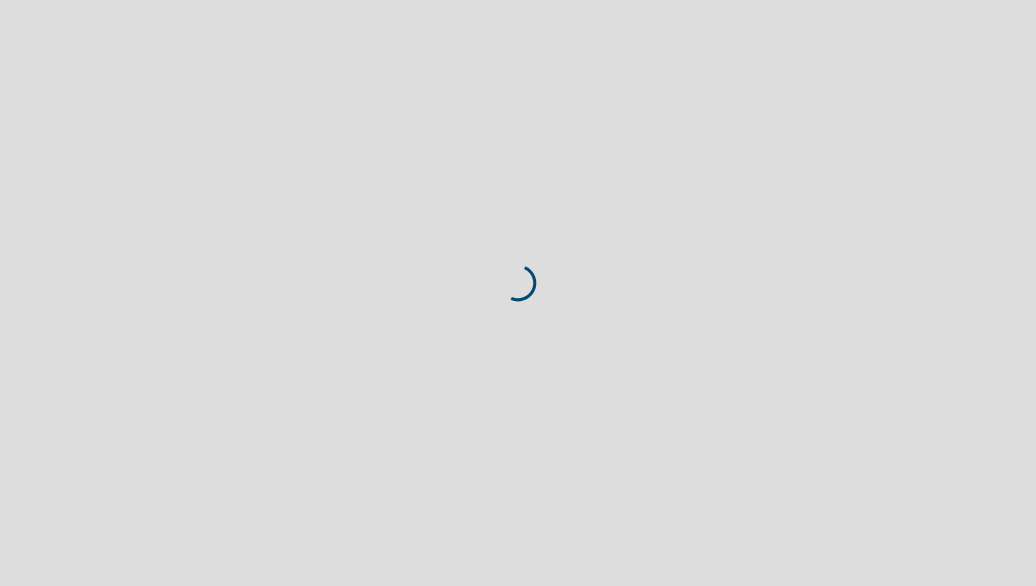 scroll, scrollTop: 0, scrollLeft: 0, axis: both 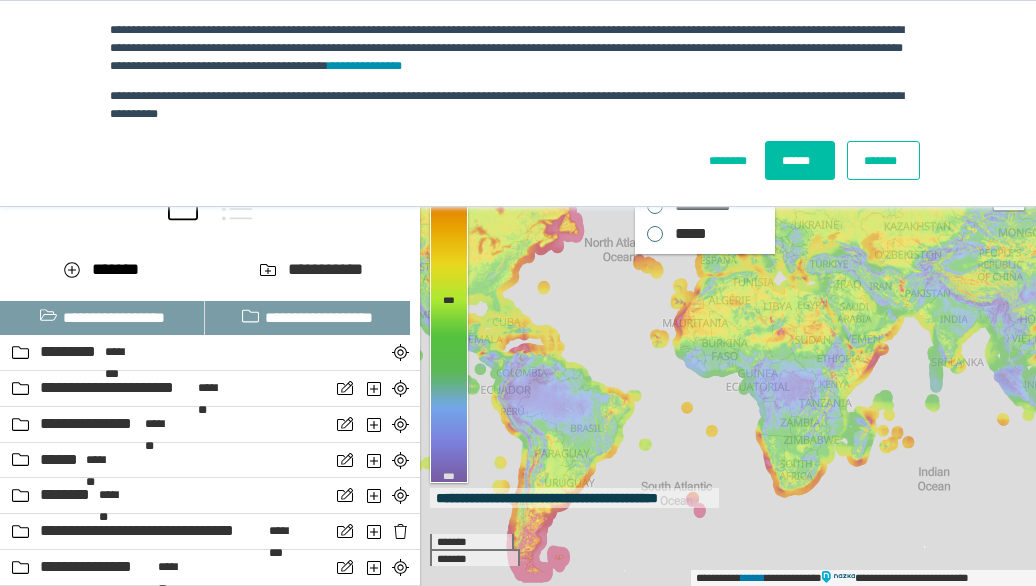 click on "*******" at bounding box center [883, 160] 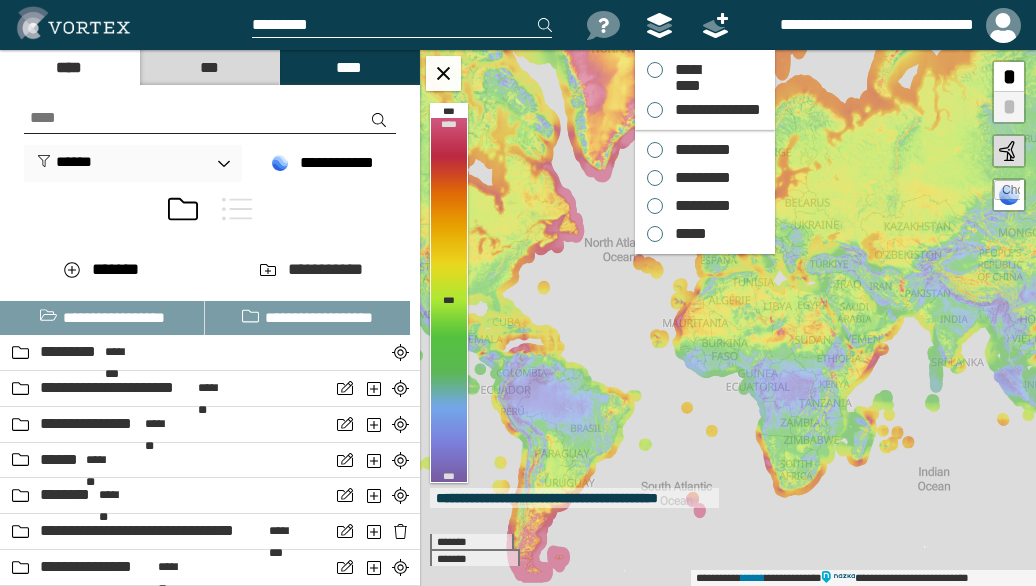 click on "*********" at bounding box center [698, 150] 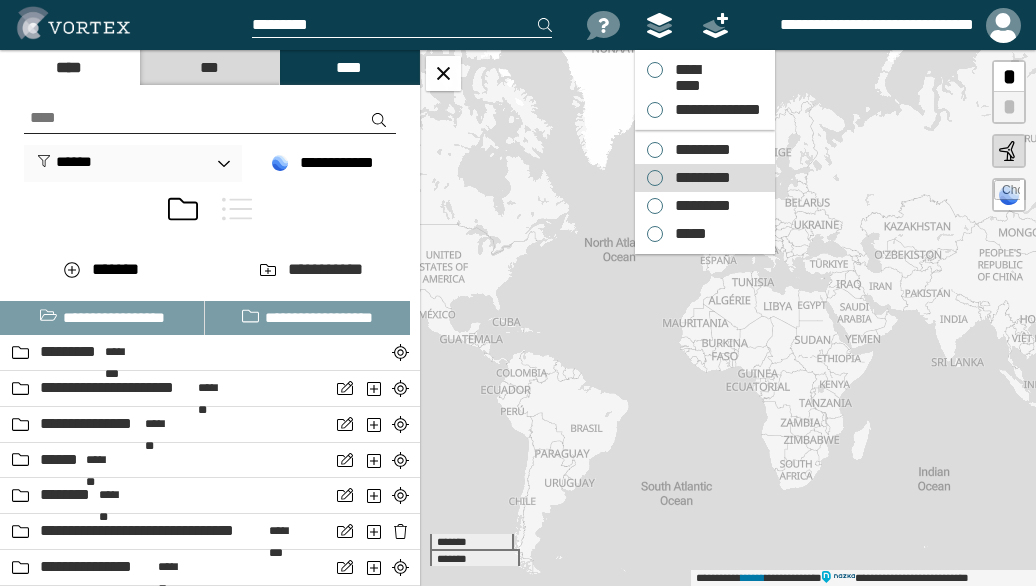 click on "*********" at bounding box center [698, 178] 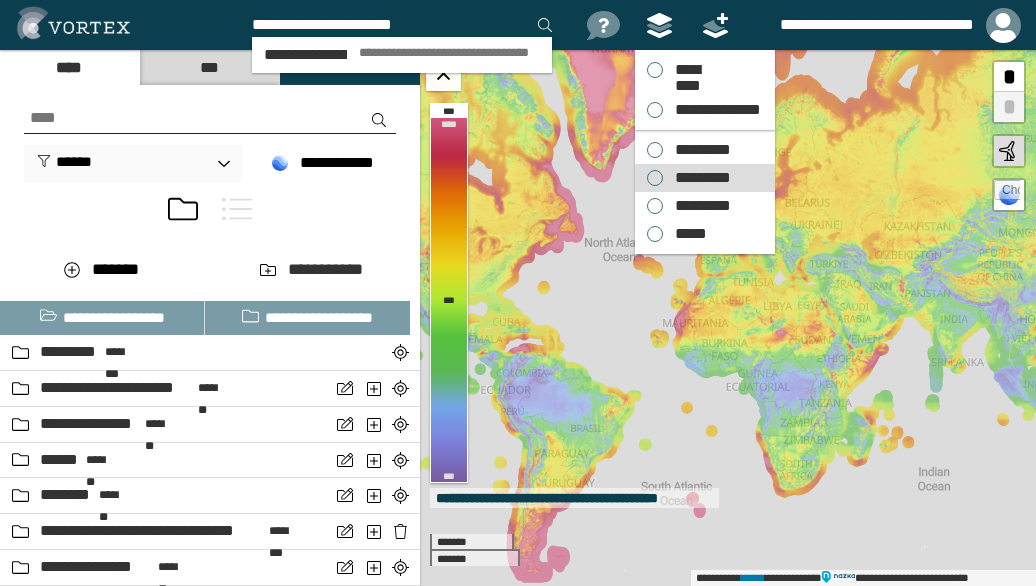 type on "**********" 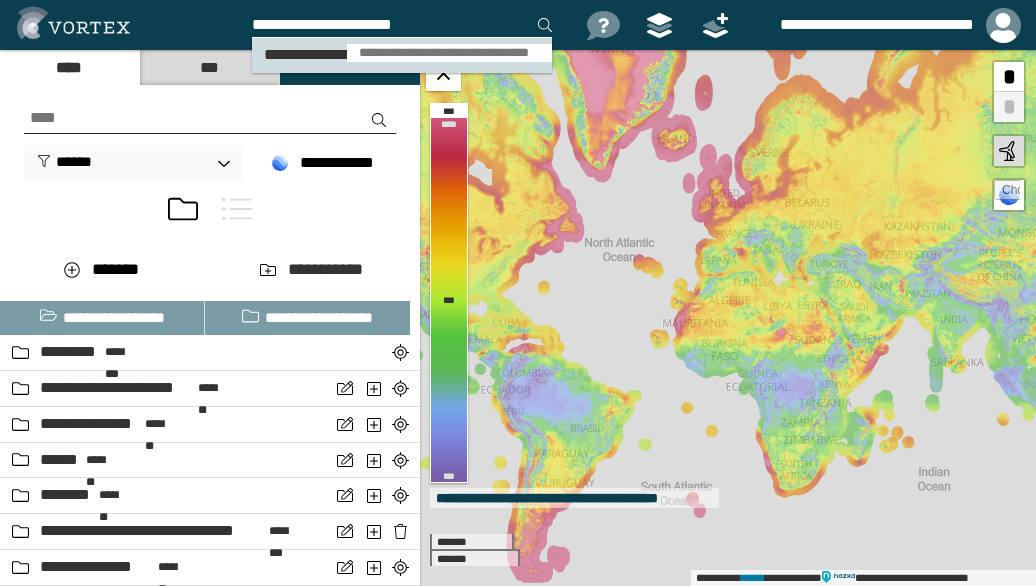click on "**********" at bounding box center [449, 53] 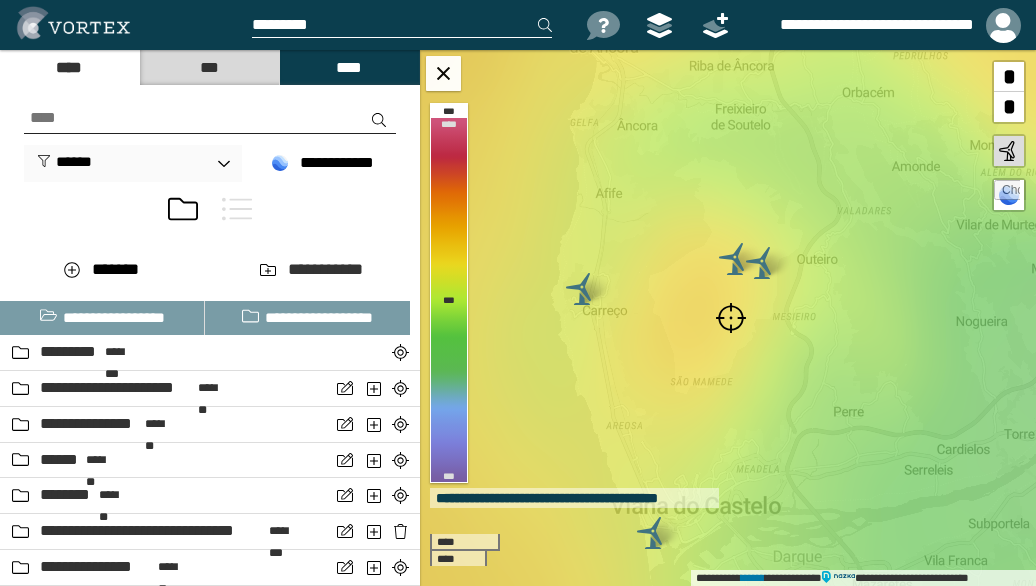click at bounding box center [731, 318] 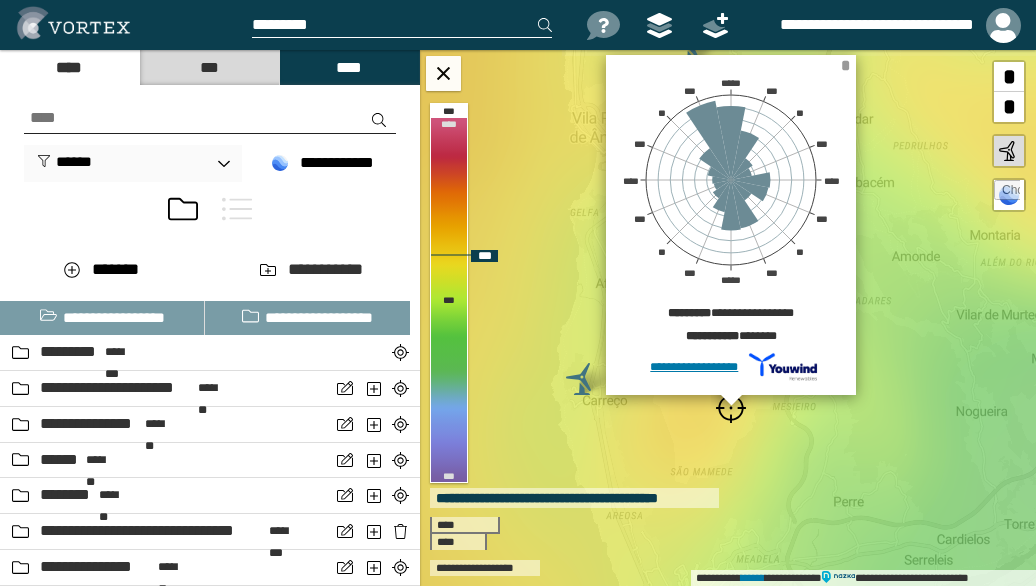 click on "*" at bounding box center [845, 65] 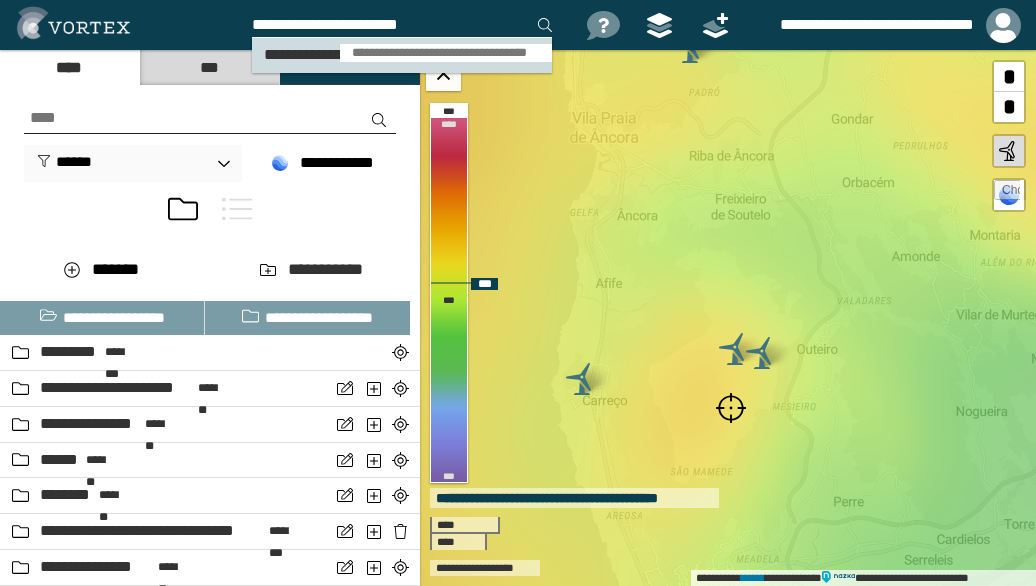 type on "**********" 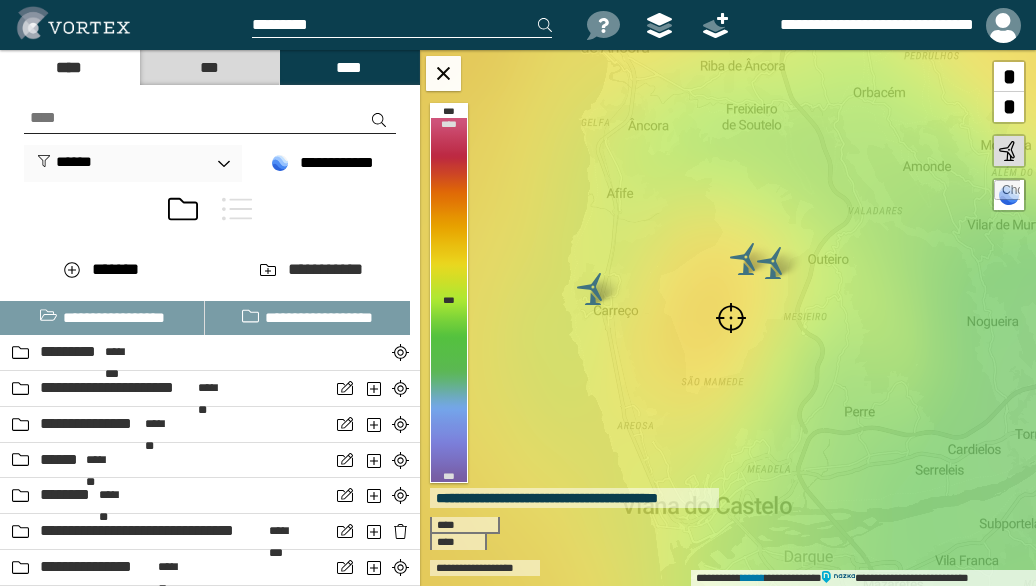 click at bounding box center (731, 318) 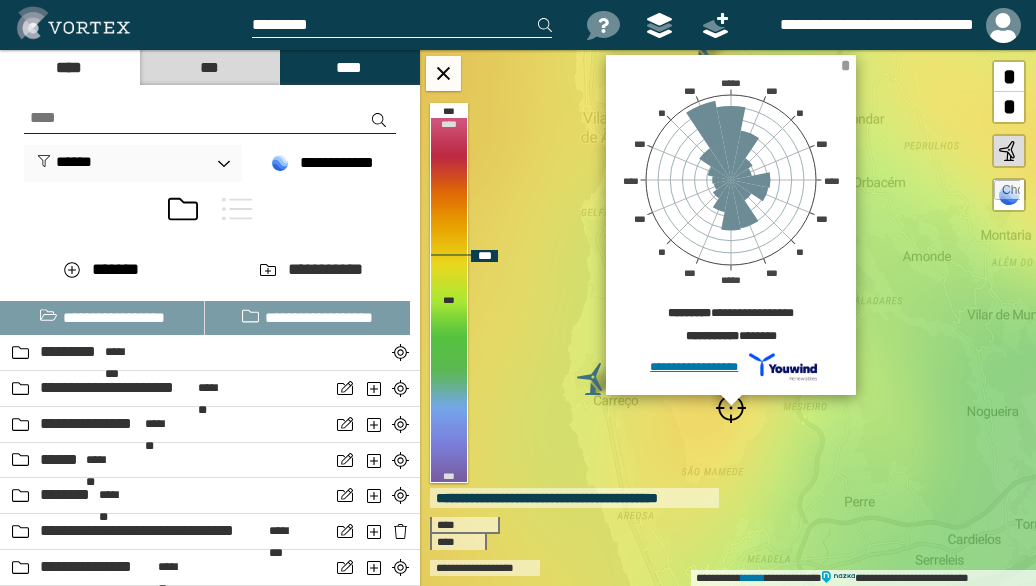click on "*" at bounding box center [845, 65] 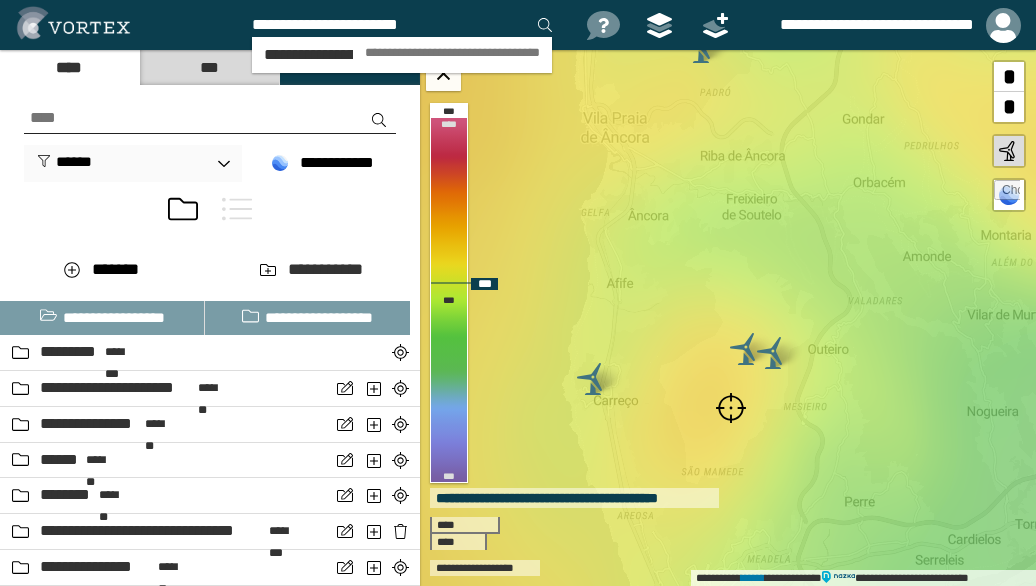 type on "**********" 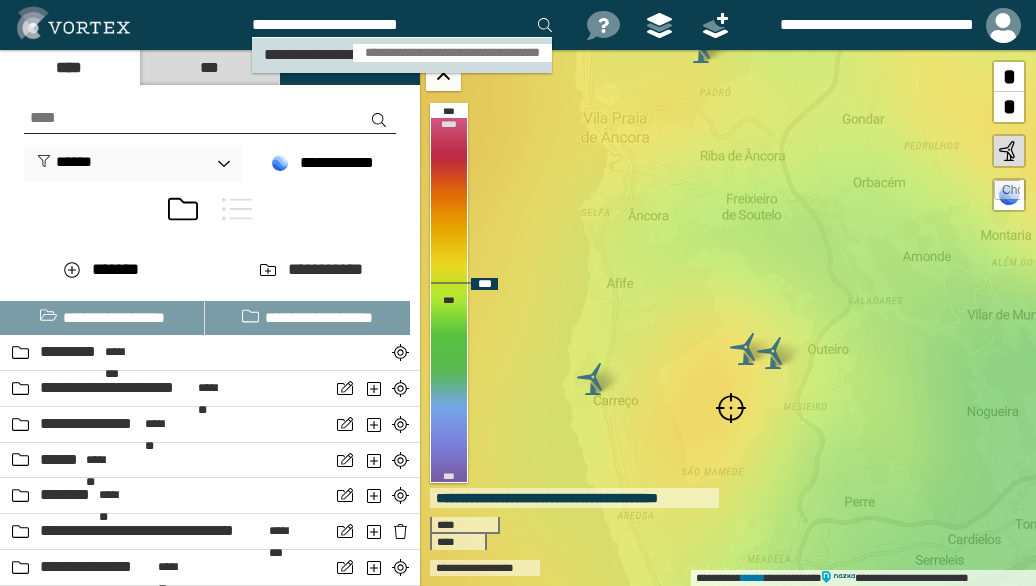 click on "**********" at bounding box center [452, 53] 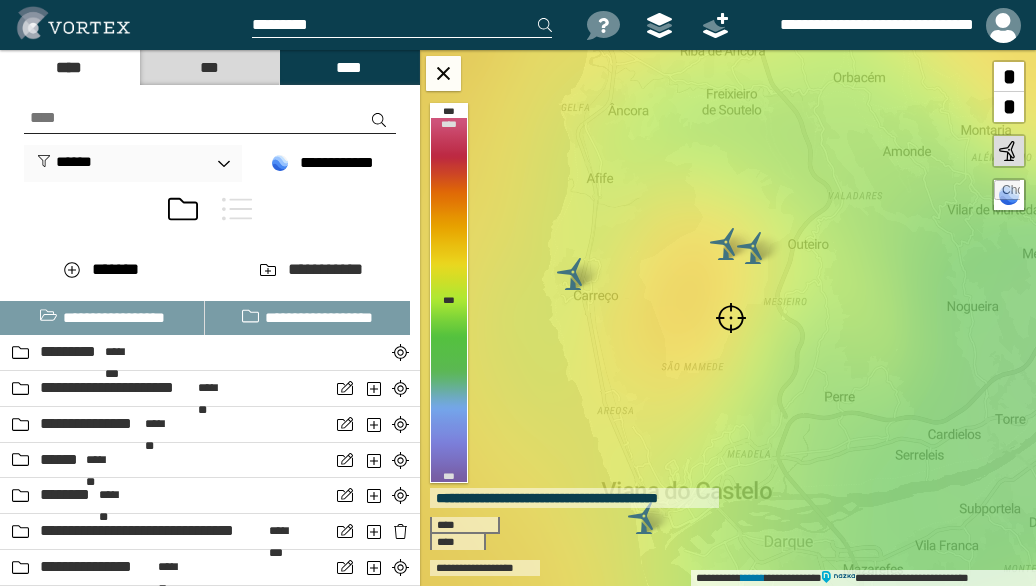 click at bounding box center [731, 318] 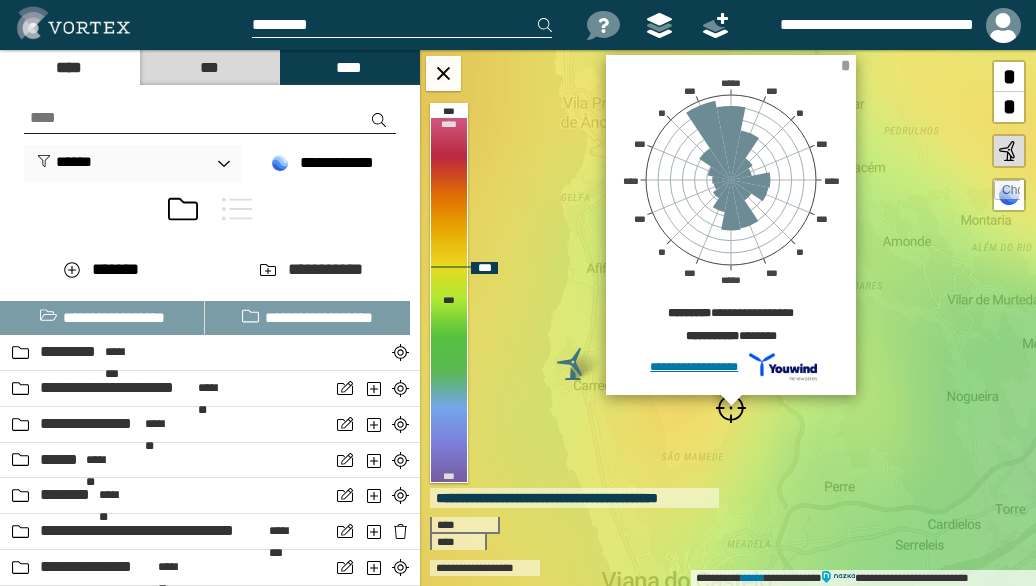 click on "*" at bounding box center [845, 65] 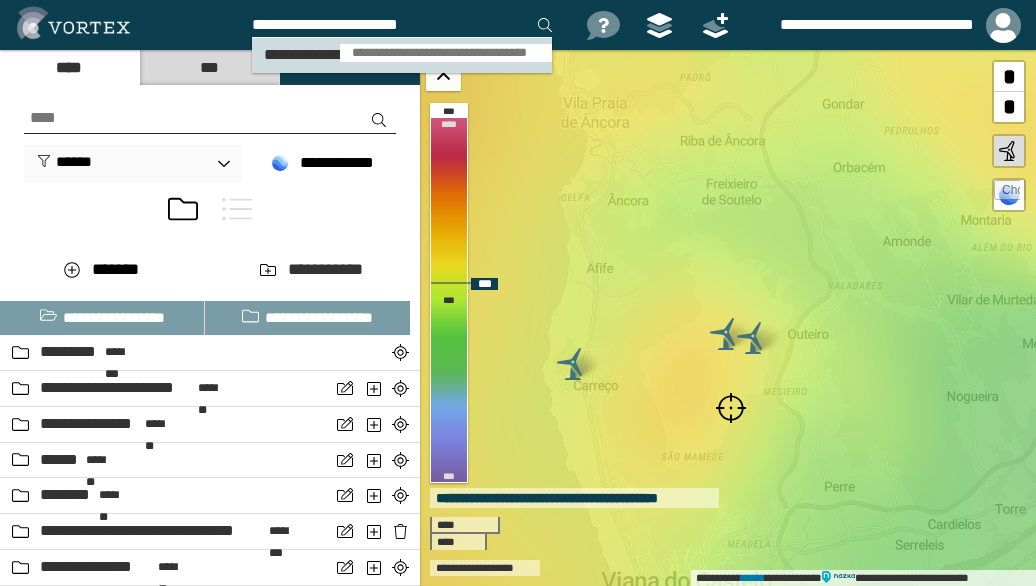 type on "**********" 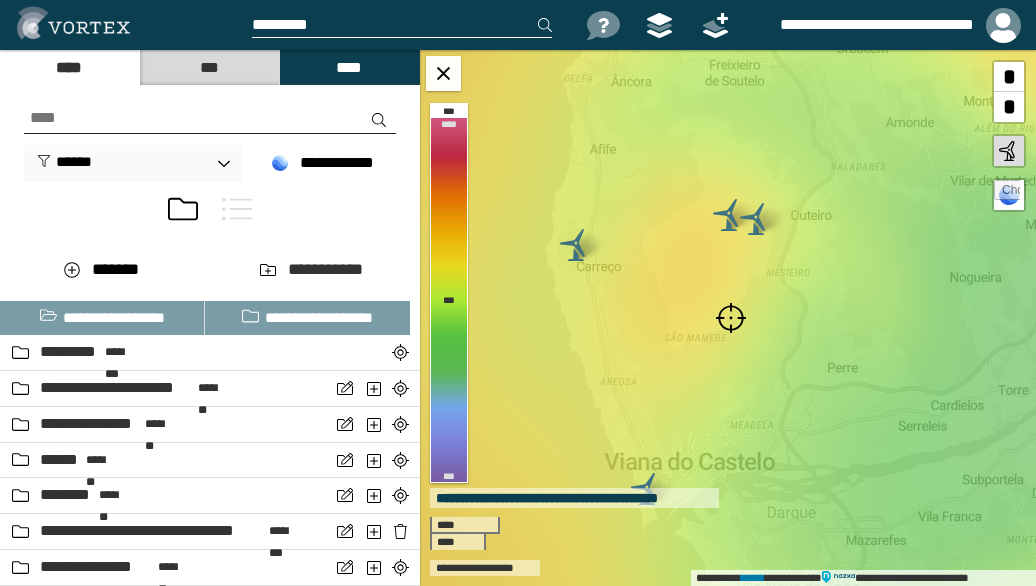 click at bounding box center [731, 318] 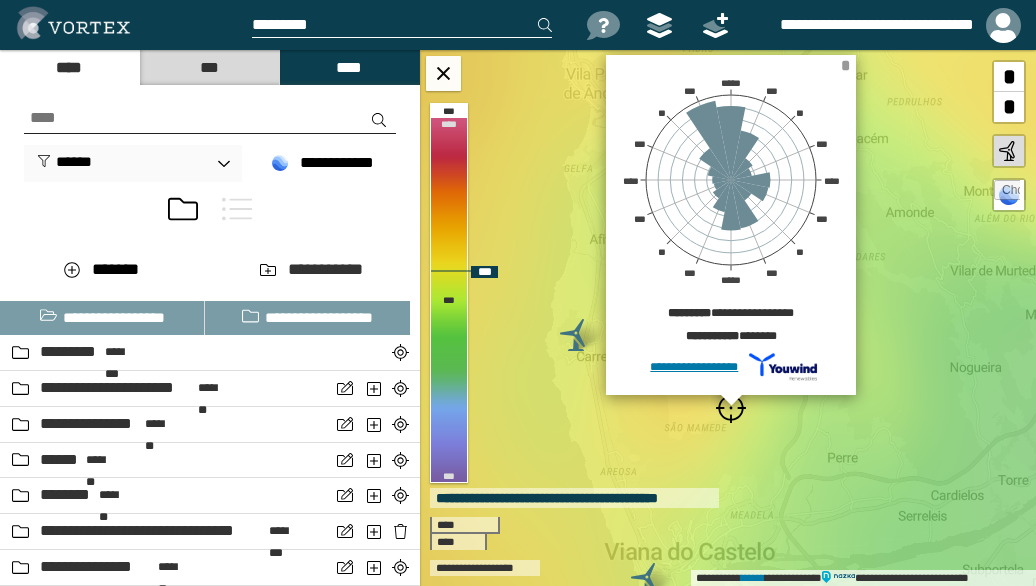 click on "*" at bounding box center (845, 65) 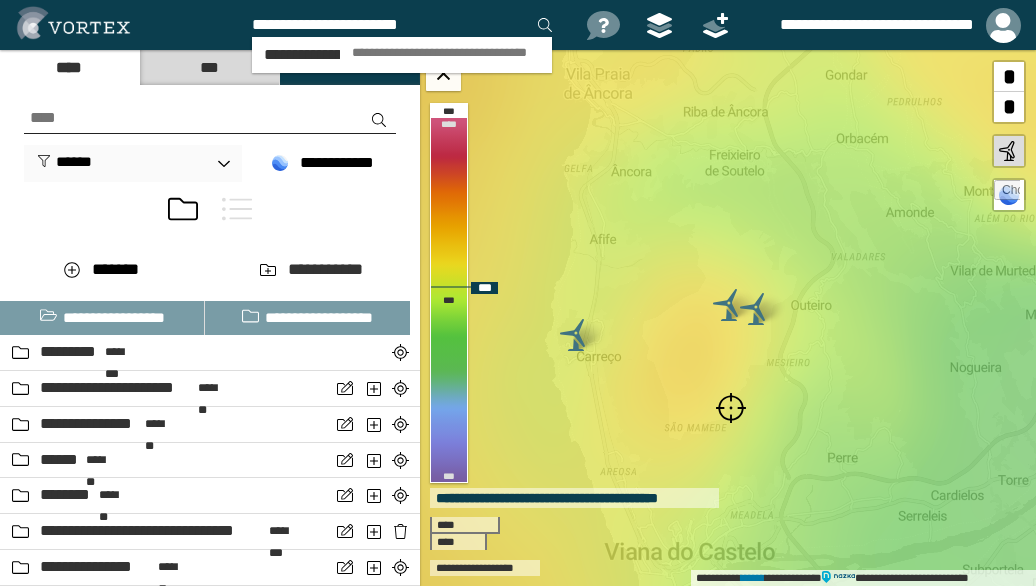 type on "**********" 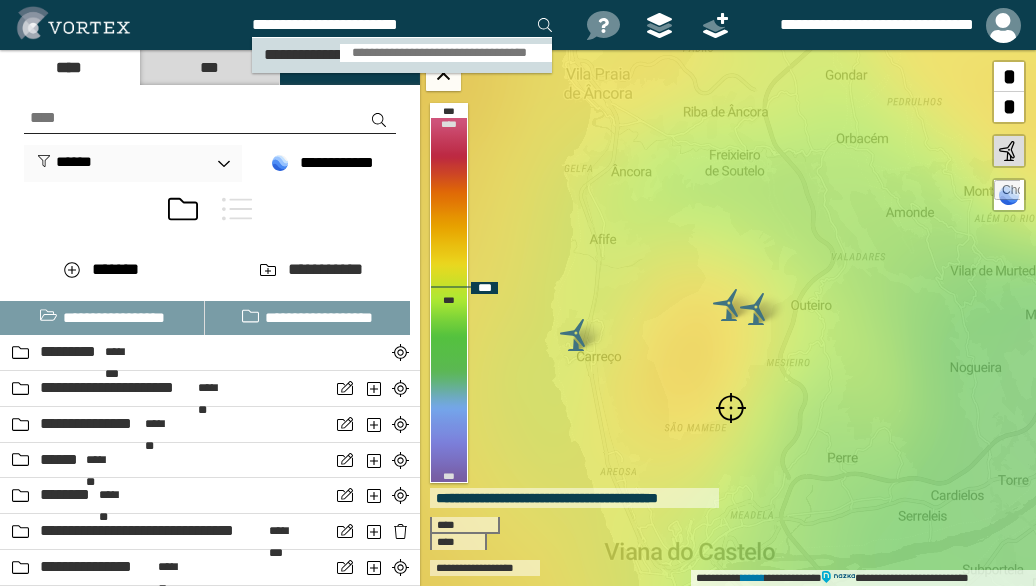 click on "**********" at bounding box center (446, 53) 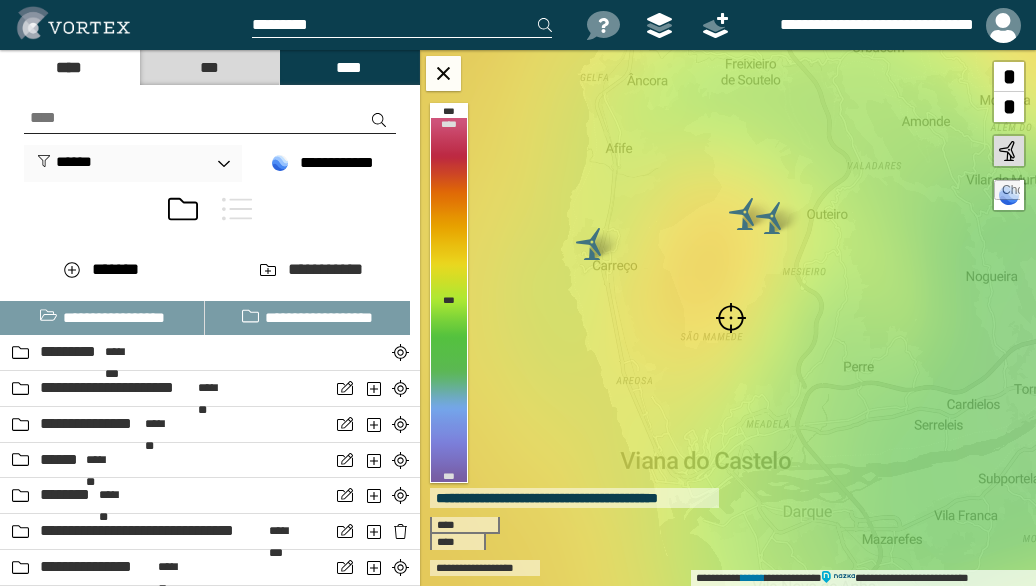 click at bounding box center (731, 318) 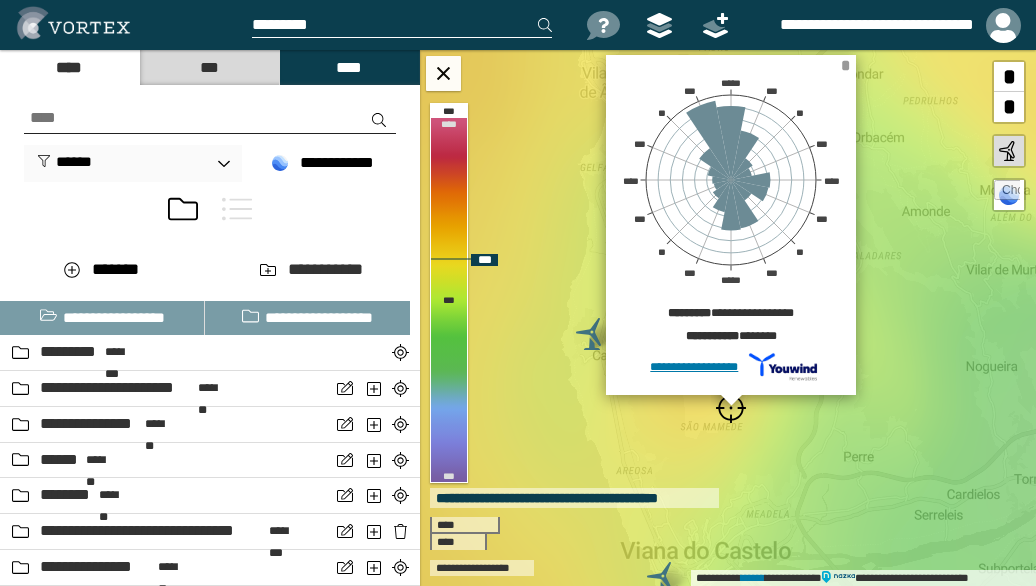 click on "*" at bounding box center (845, 65) 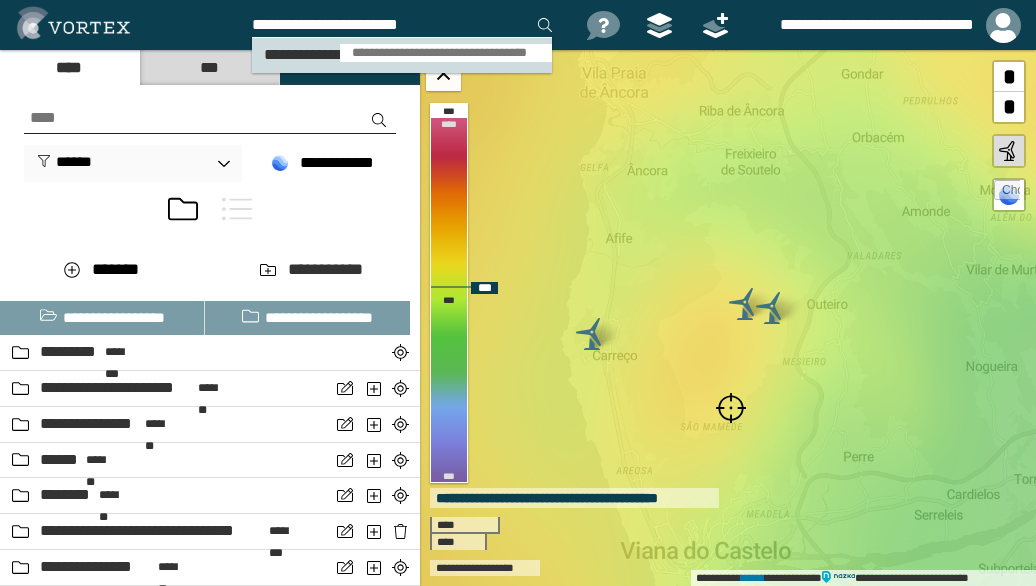 type on "**********" 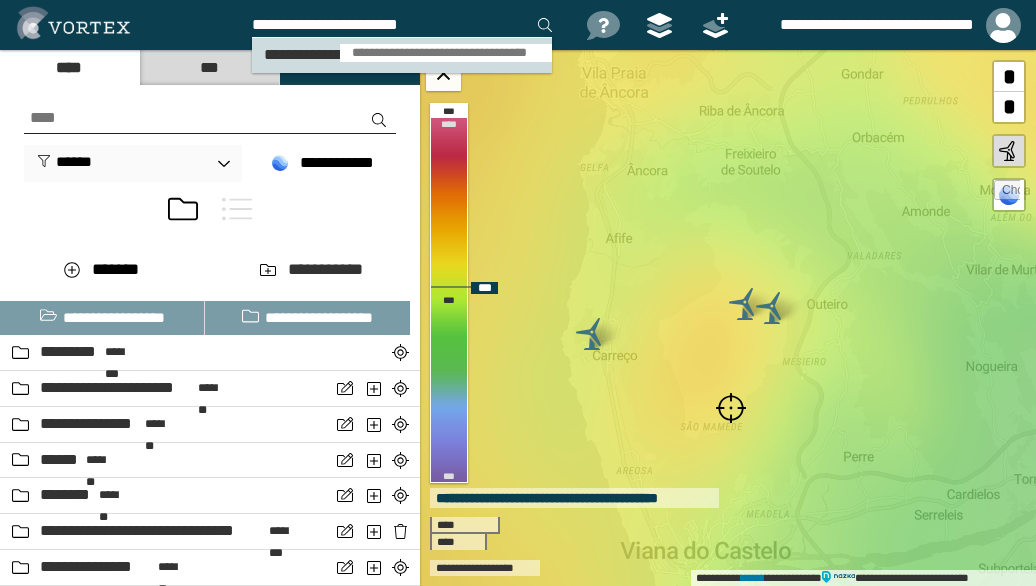 click on "**********" at bounding box center [446, 53] 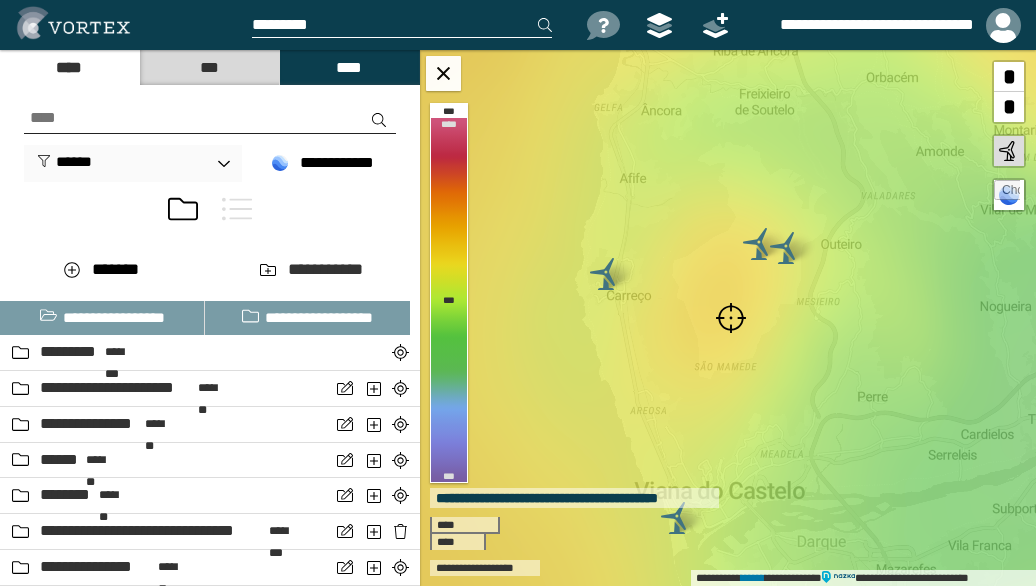 click at bounding box center [731, 318] 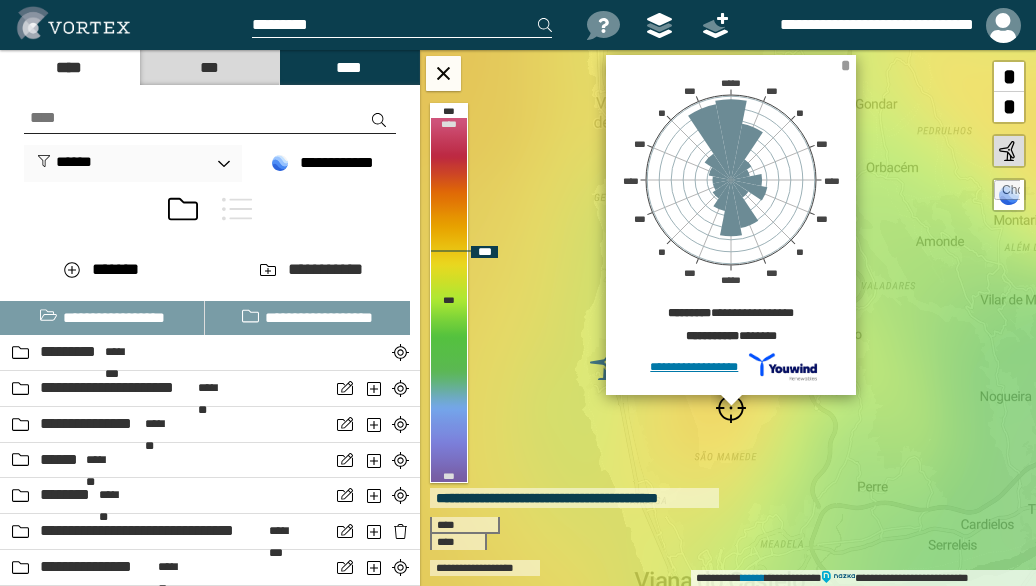 click on "*" at bounding box center (845, 65) 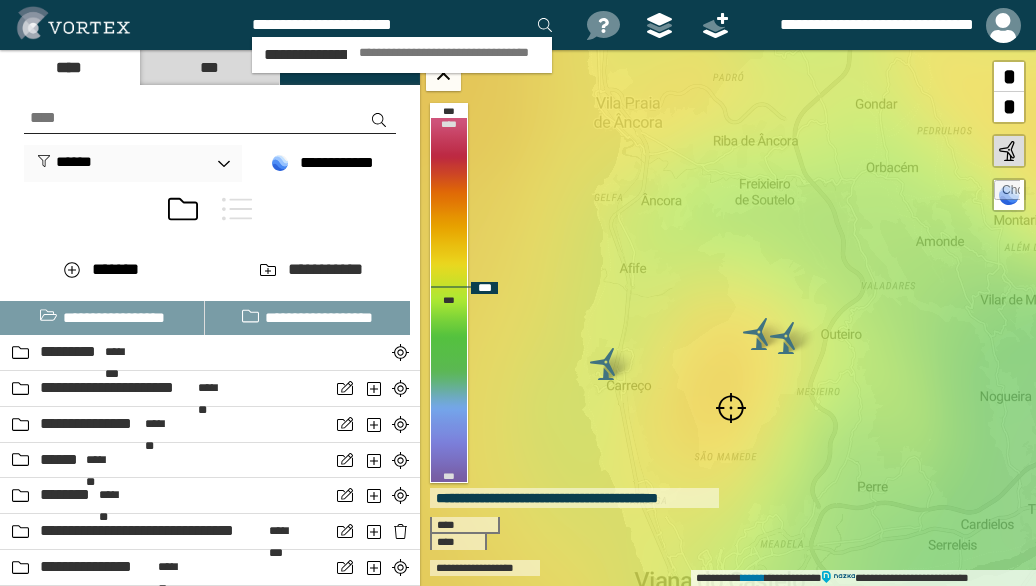 type on "**********" 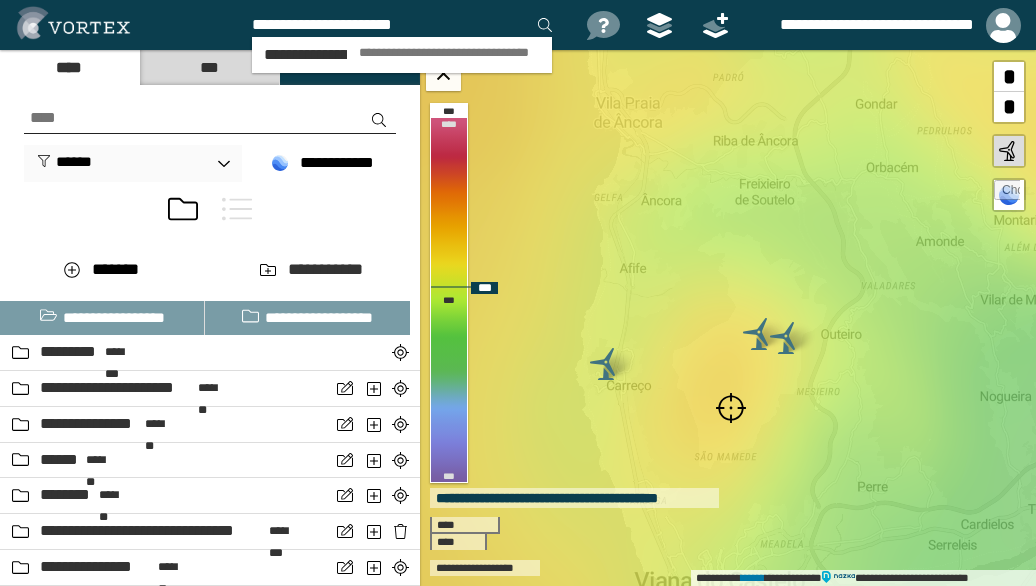 click on "**********" at bounding box center [449, 53] 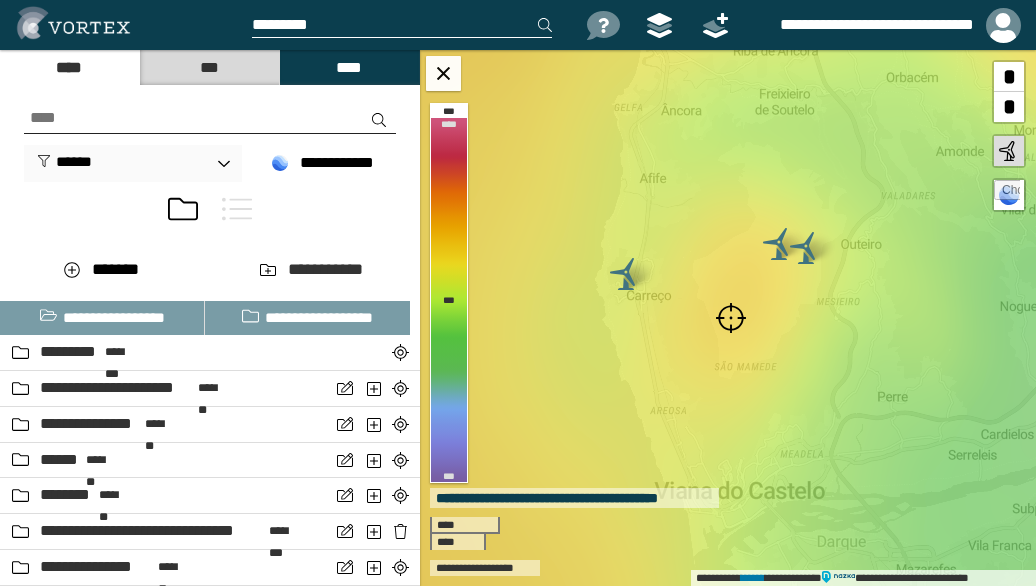 click at bounding box center [731, 318] 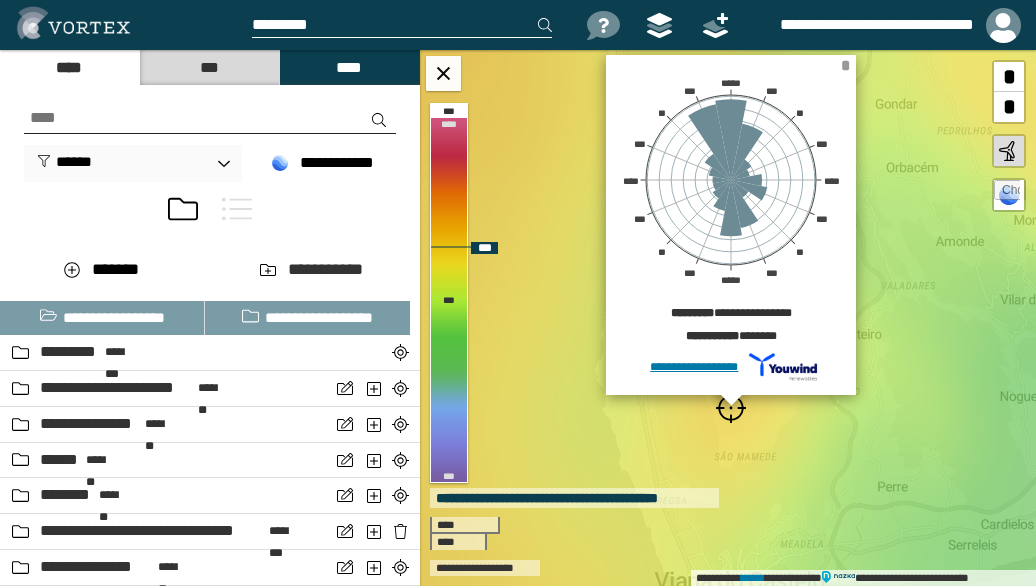 click on "*" at bounding box center (845, 65) 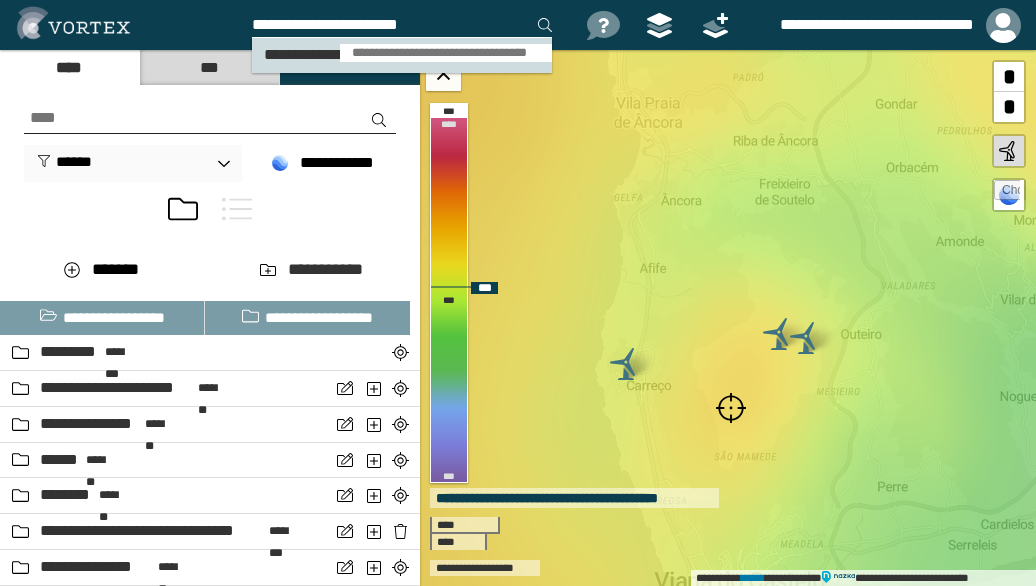 type on "**********" 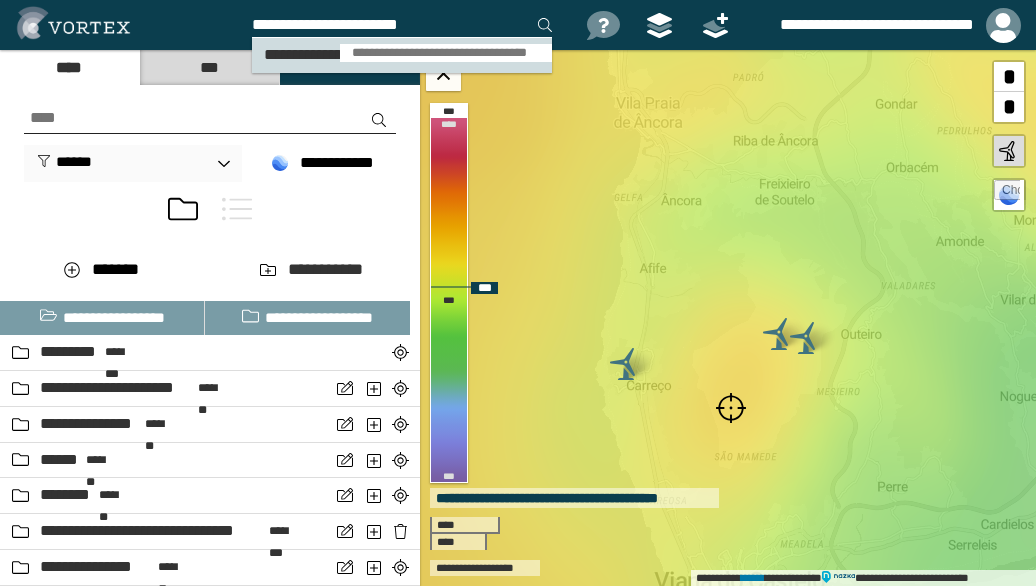 click on "**********" at bounding box center [446, 53] 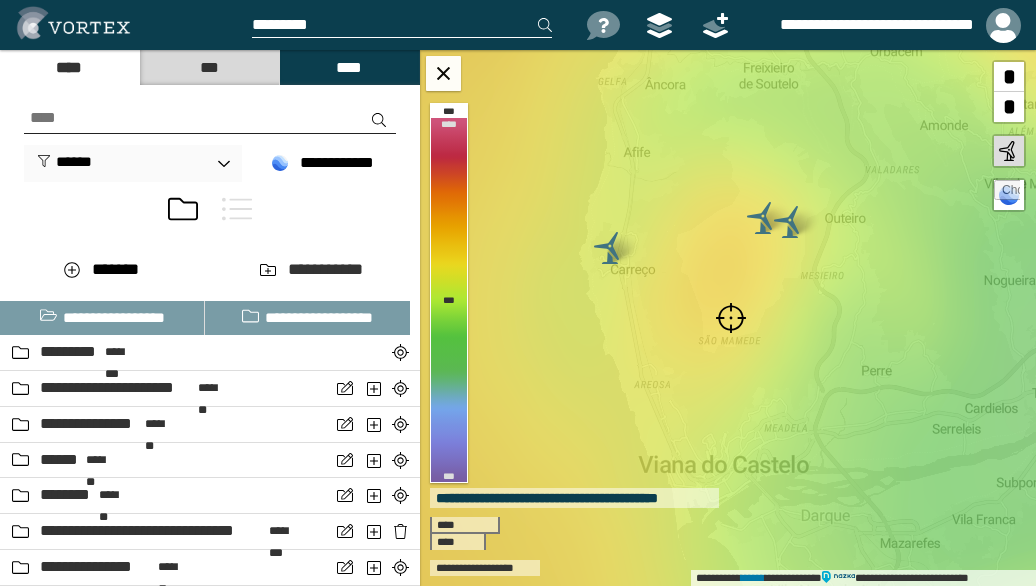 click at bounding box center [731, 318] 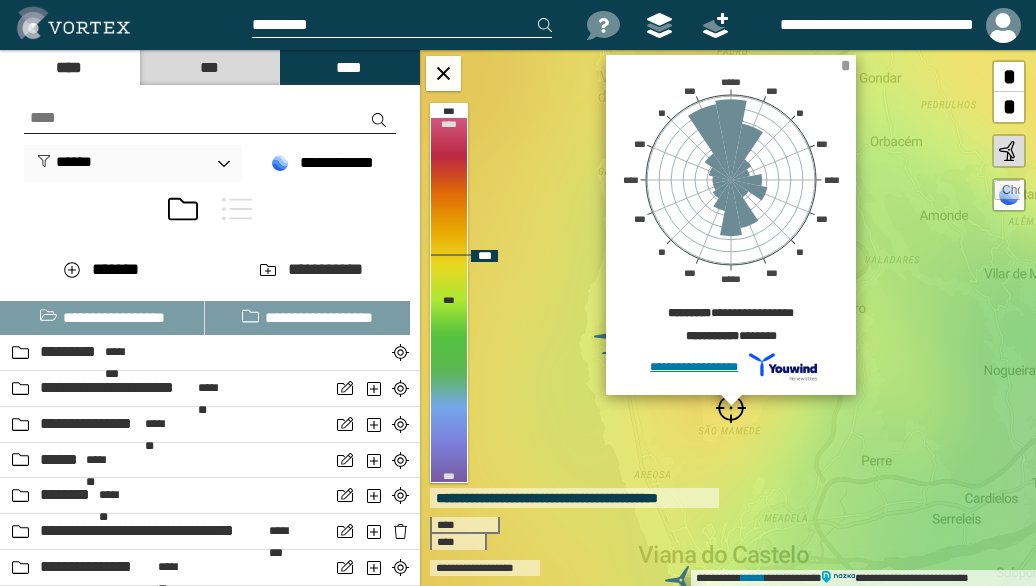 click on "*" at bounding box center [845, 65] 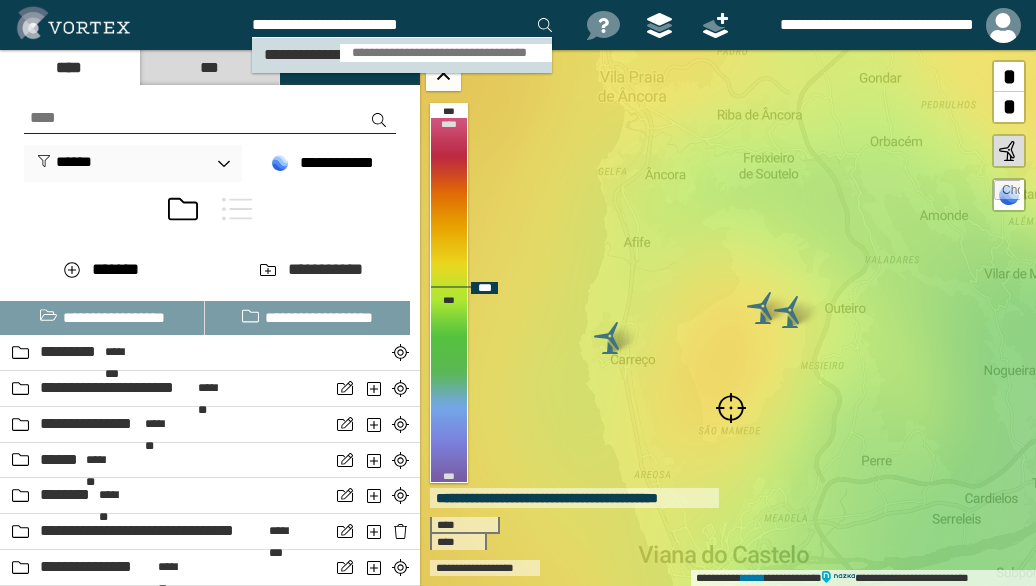 type on "**********" 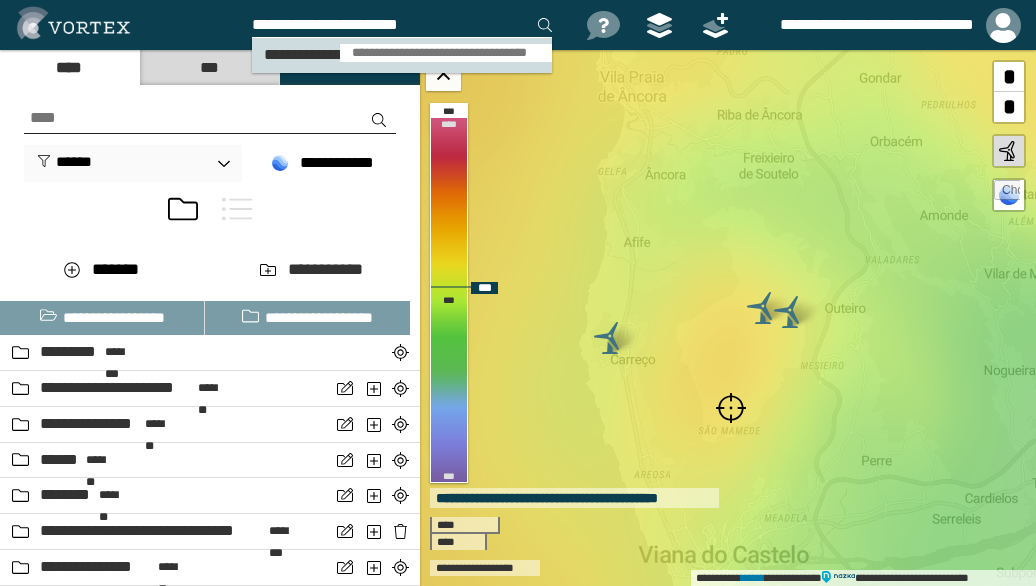 click on "**********" at bounding box center (446, 53) 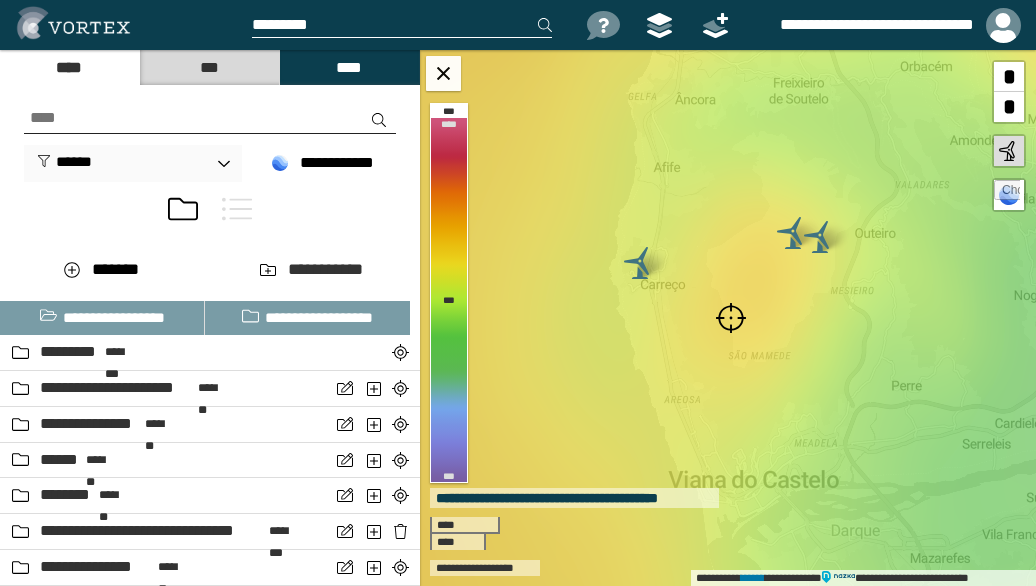 click at bounding box center [731, 318] 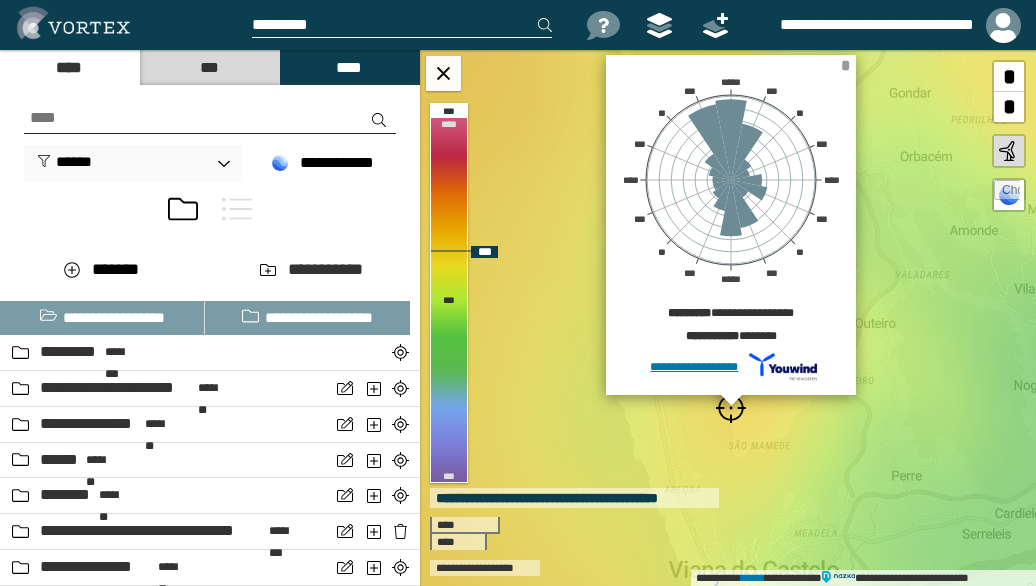 click on "*" at bounding box center [845, 65] 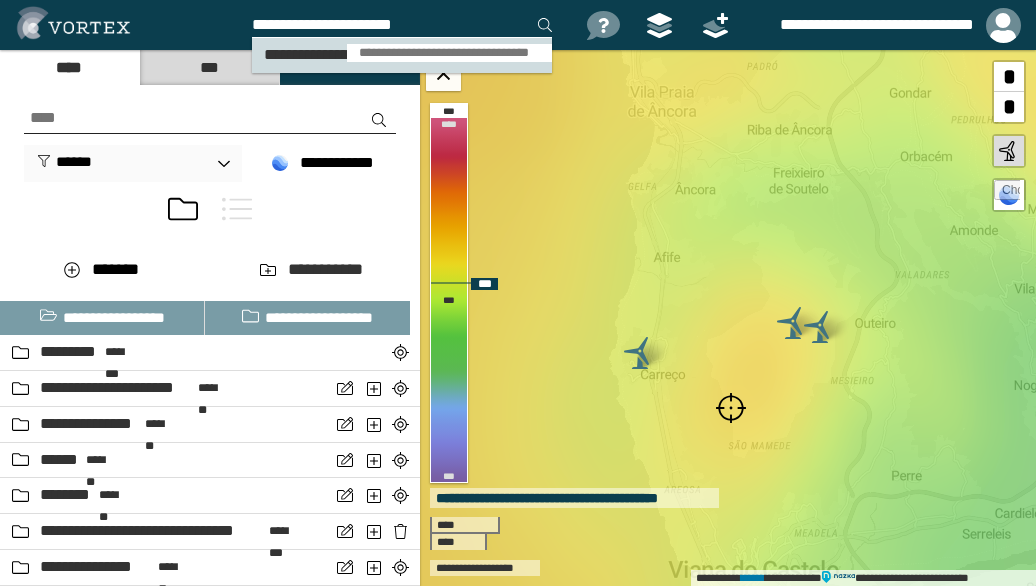 type on "**********" 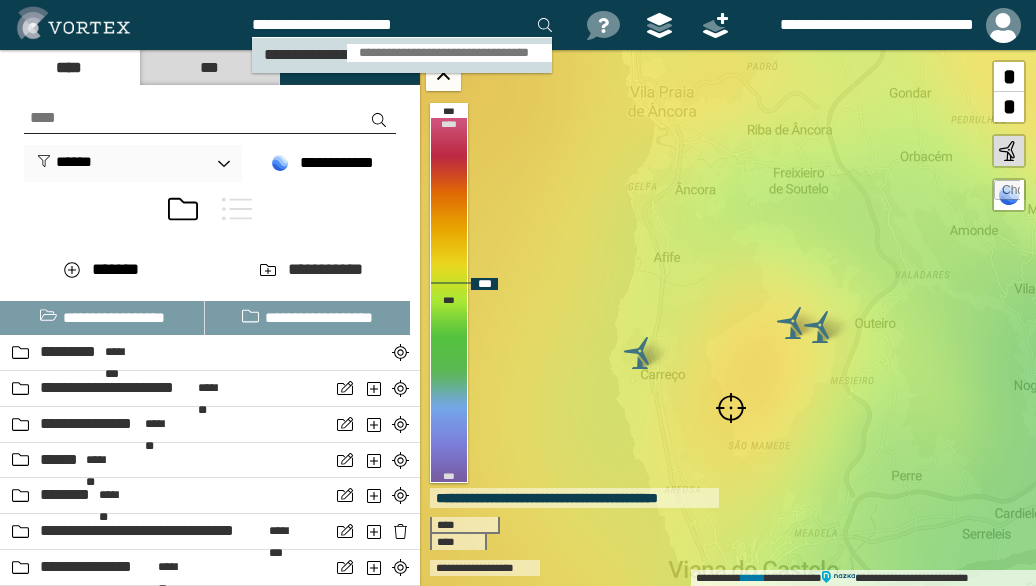 click on "**********" at bounding box center [449, 53] 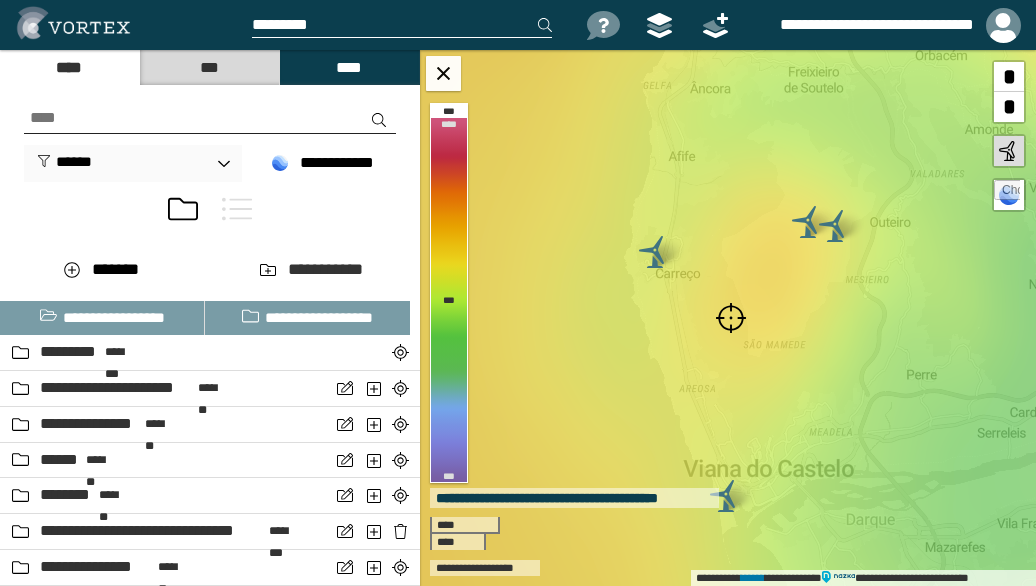 click at bounding box center (731, 318) 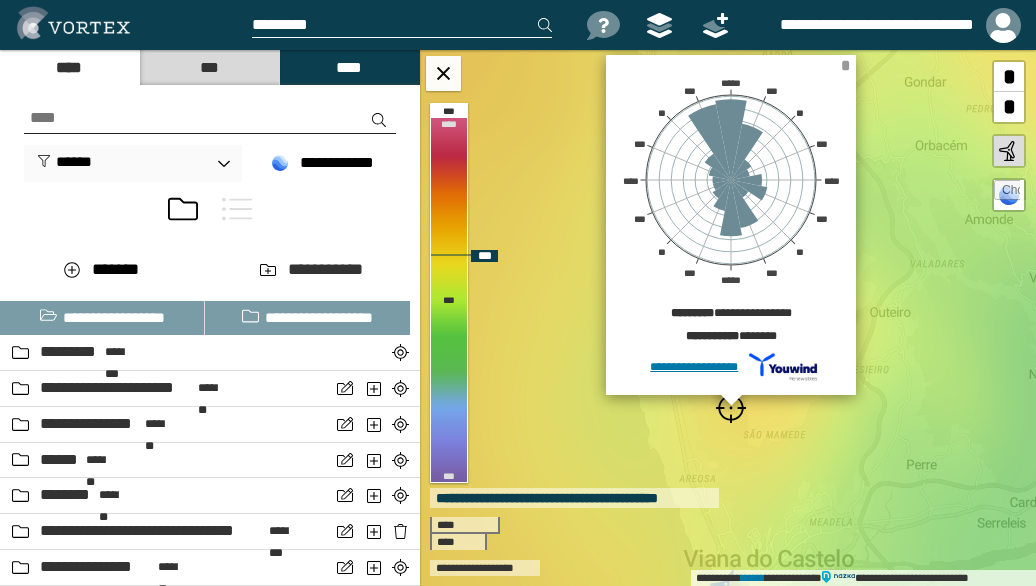 click on "*" at bounding box center [845, 65] 